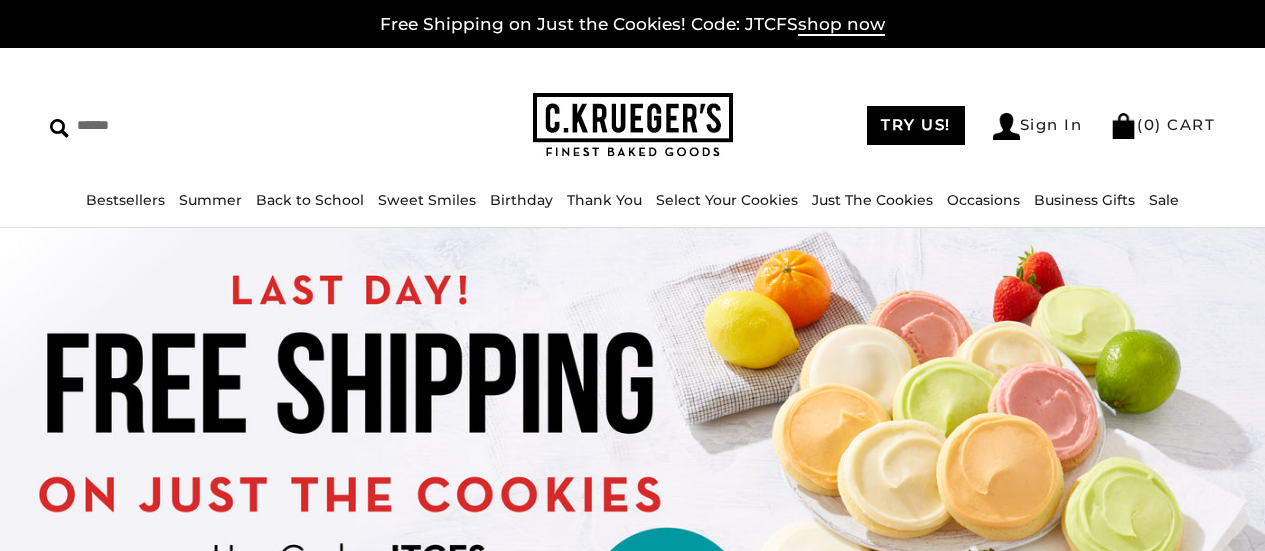 scroll, scrollTop: 0, scrollLeft: 0, axis: both 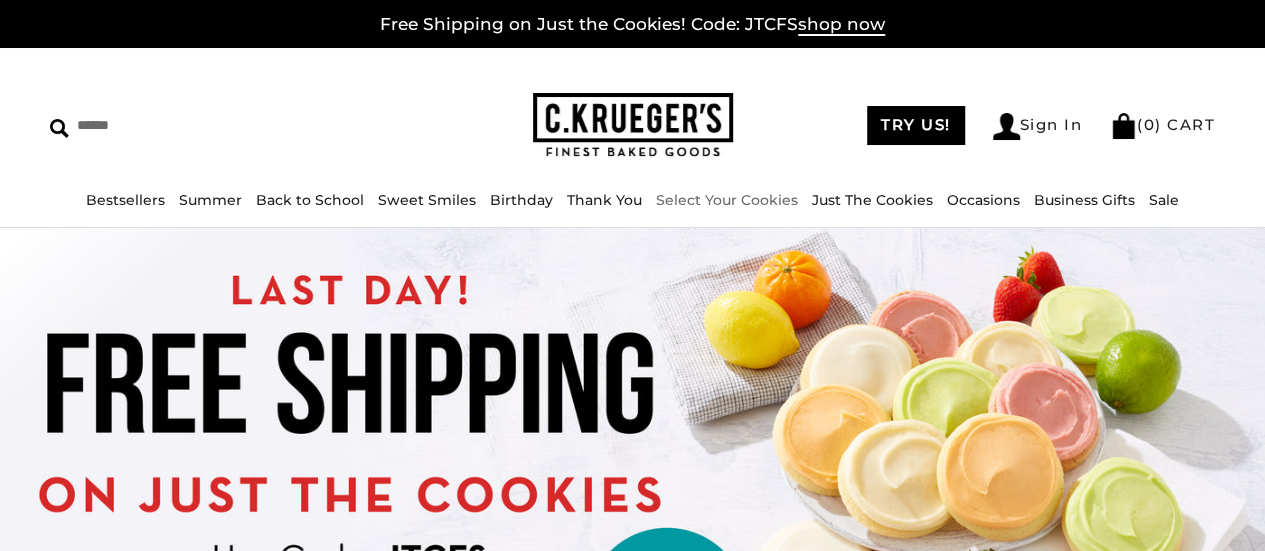 click on "Select Your Cookies" at bounding box center [727, 200] 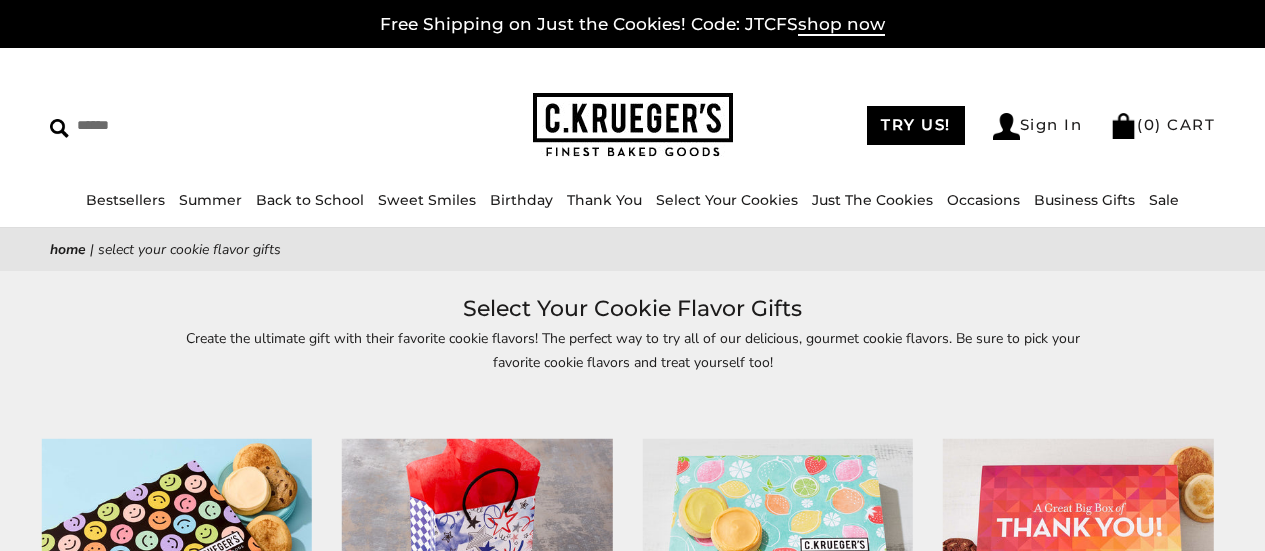 scroll, scrollTop: 0, scrollLeft: 0, axis: both 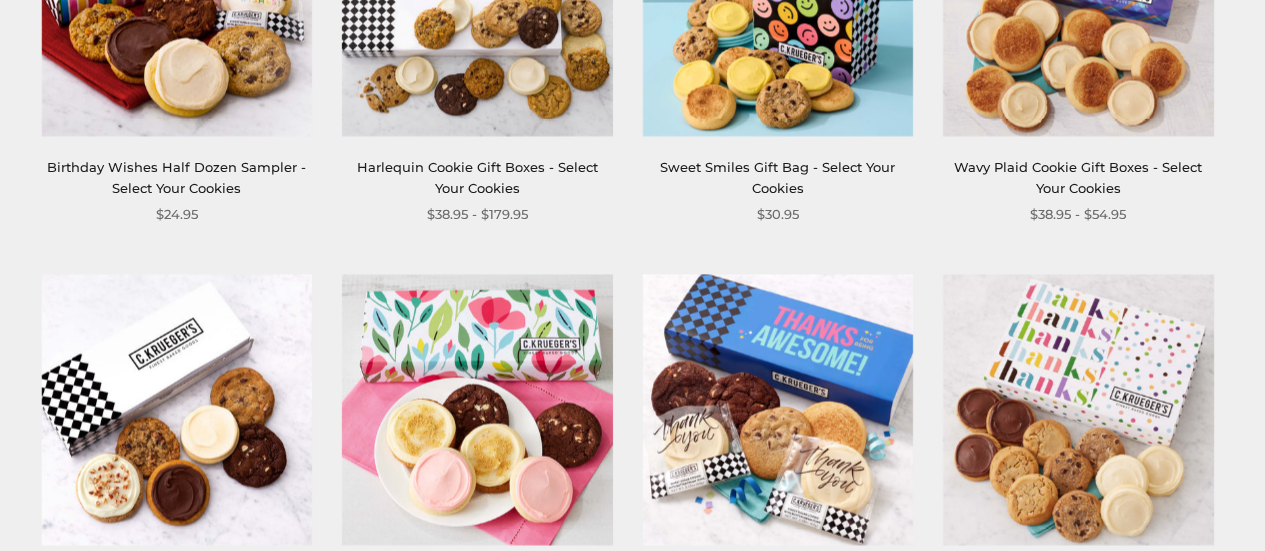click at bounding box center (778, 409) 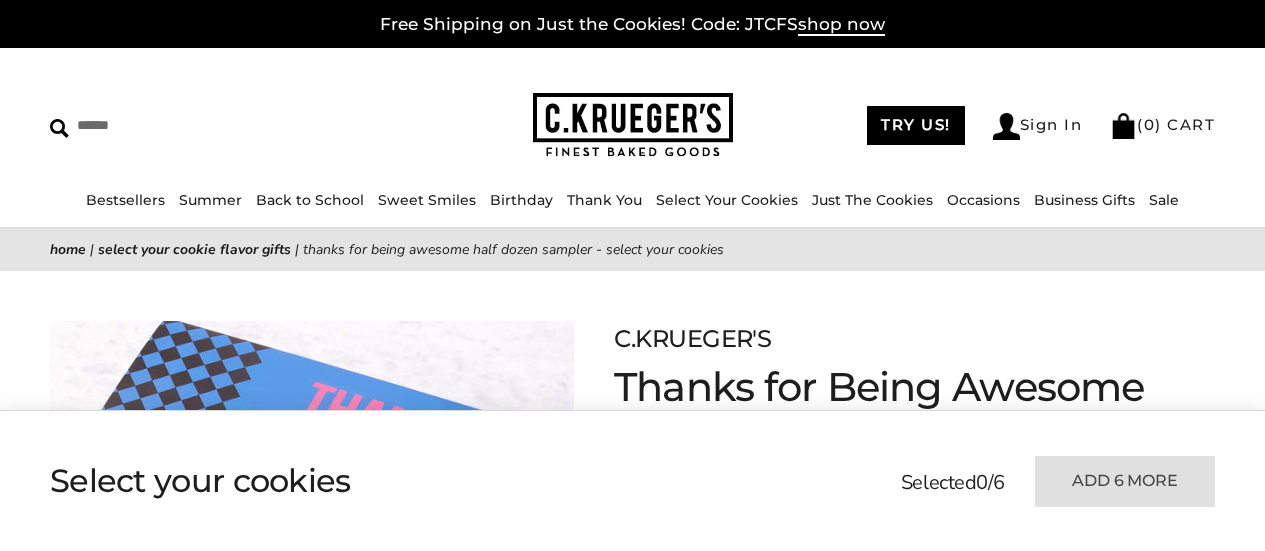 scroll, scrollTop: 0, scrollLeft: 0, axis: both 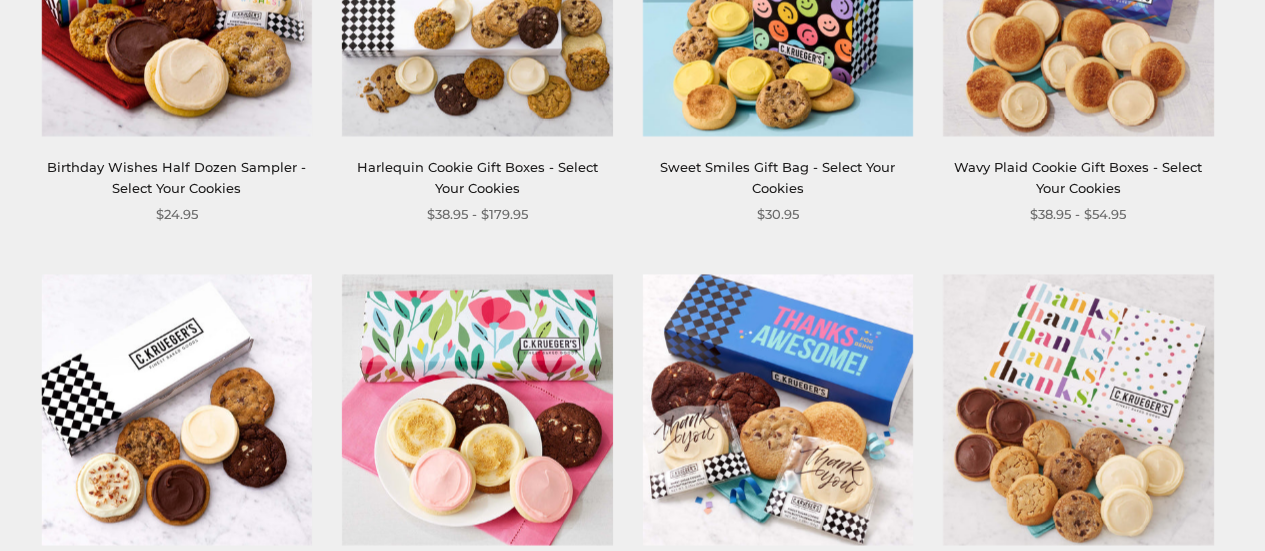 click at bounding box center [778, 0] 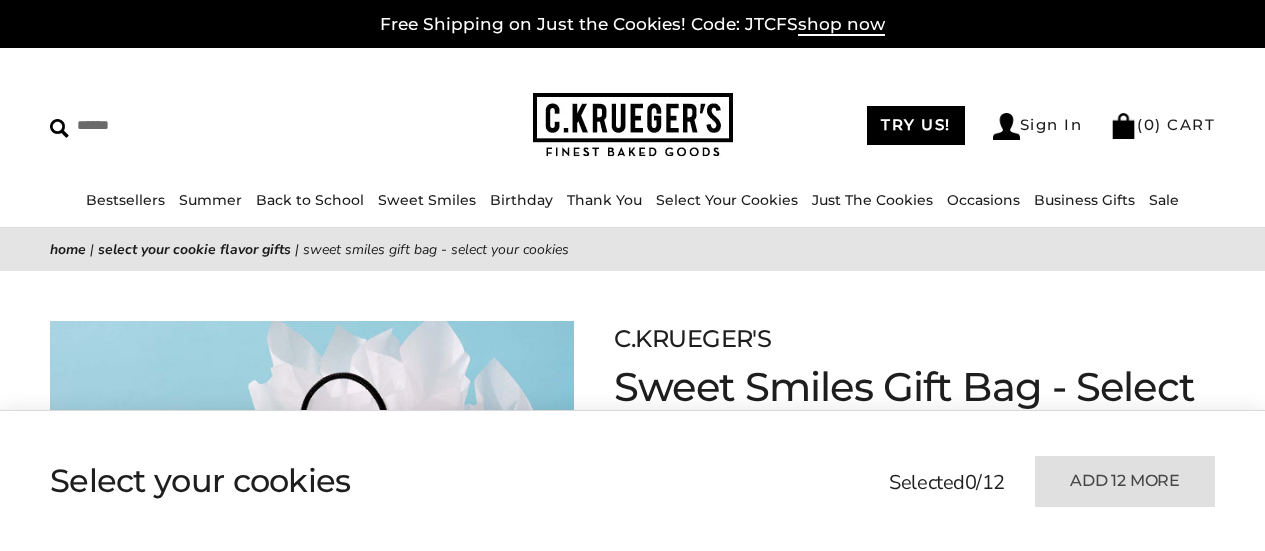 scroll, scrollTop: 0, scrollLeft: 0, axis: both 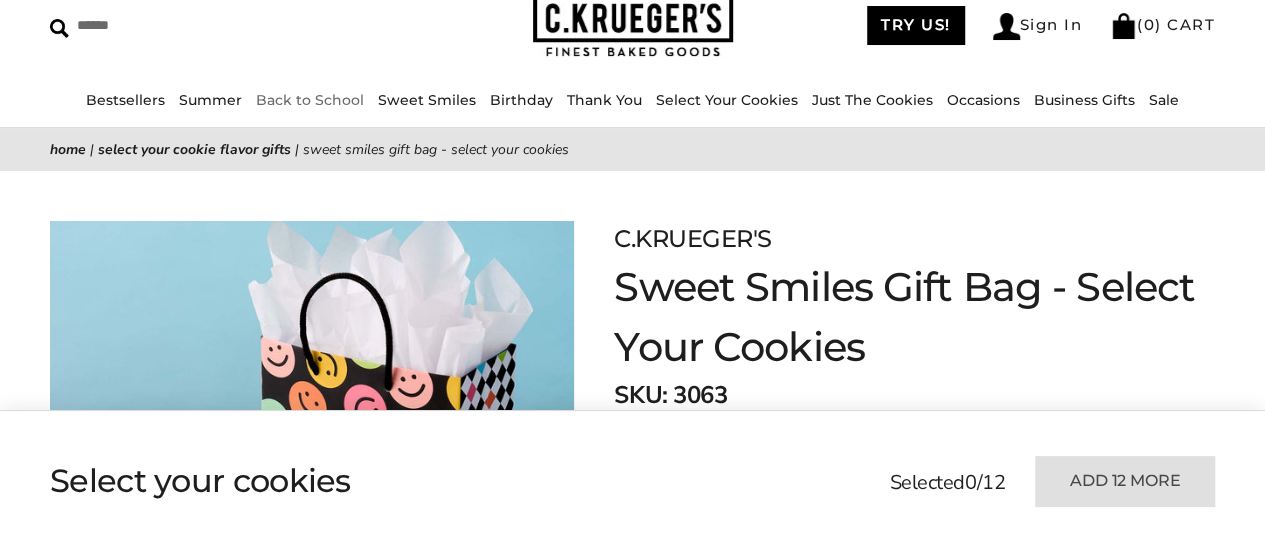 click on "Back to School" at bounding box center [310, 100] 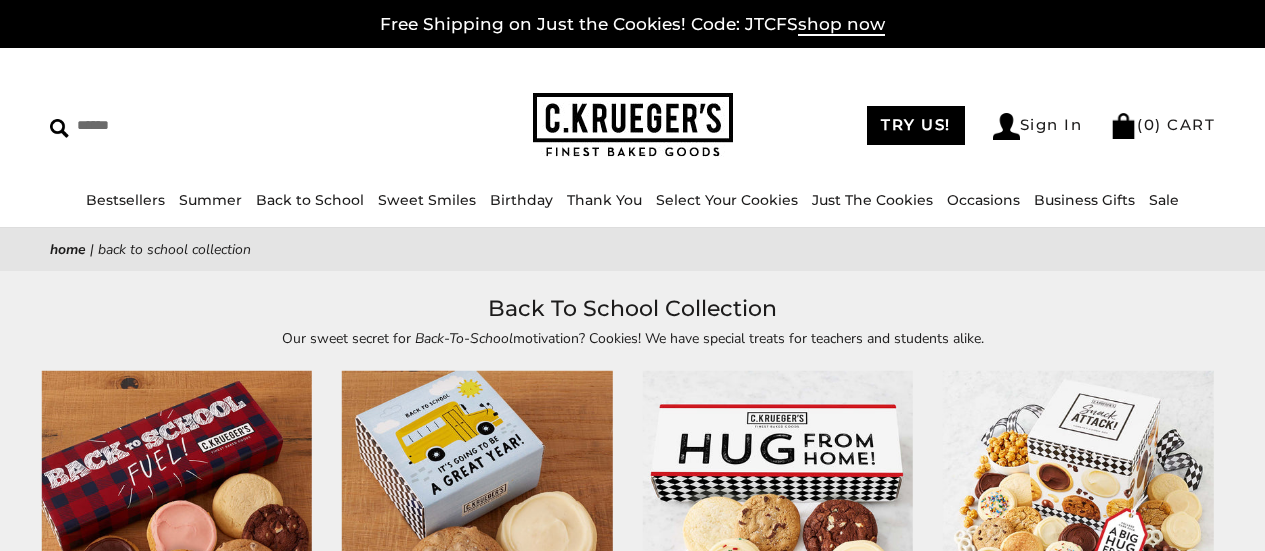 scroll, scrollTop: 0, scrollLeft: 0, axis: both 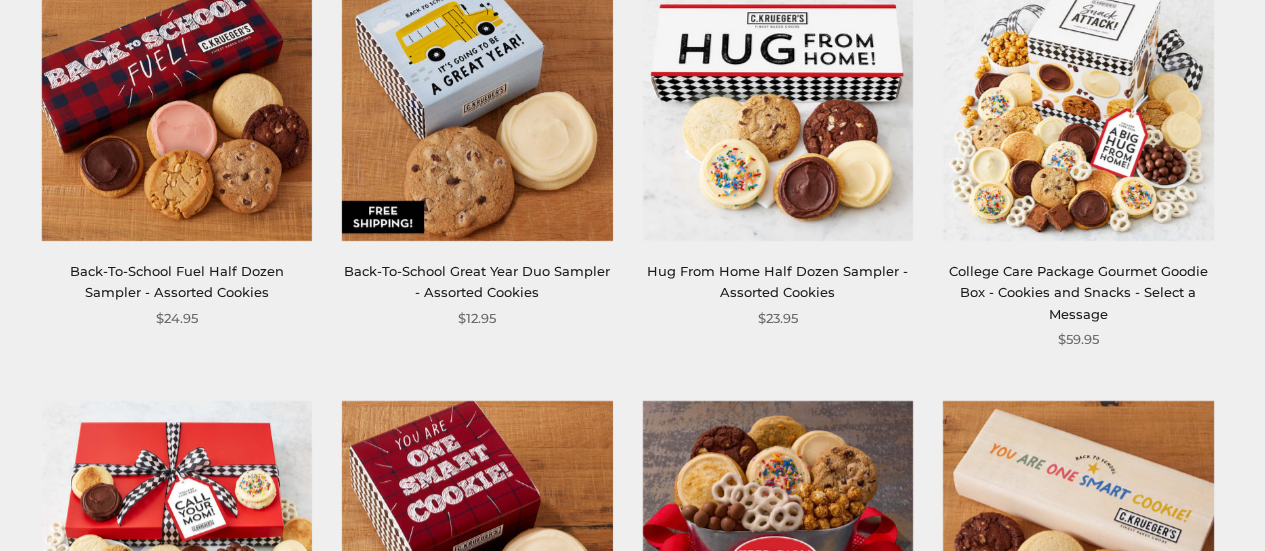 click at bounding box center [177, 106] 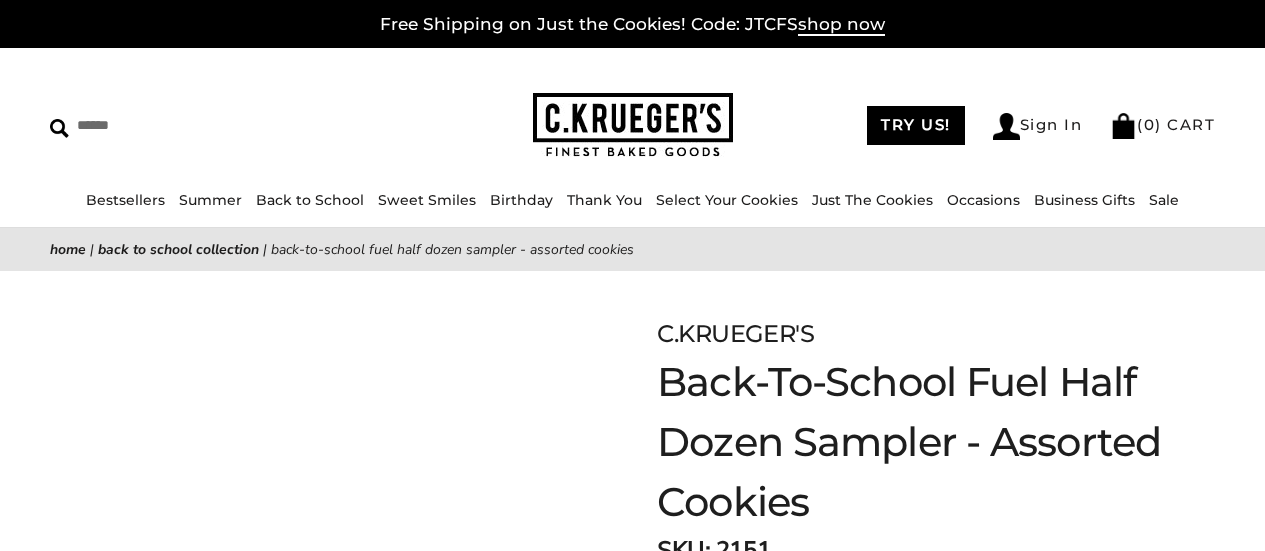 scroll, scrollTop: 0, scrollLeft: 0, axis: both 